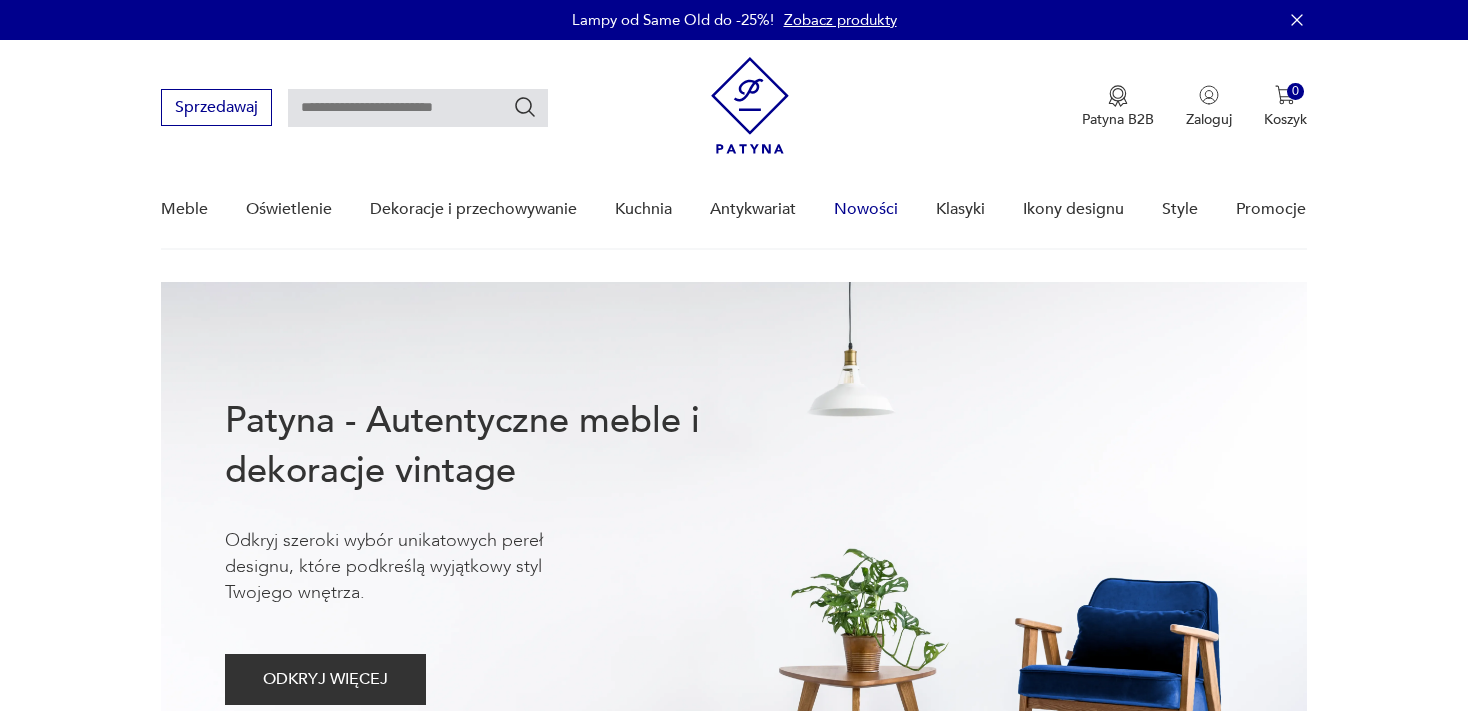 scroll, scrollTop: 0, scrollLeft: 0, axis: both 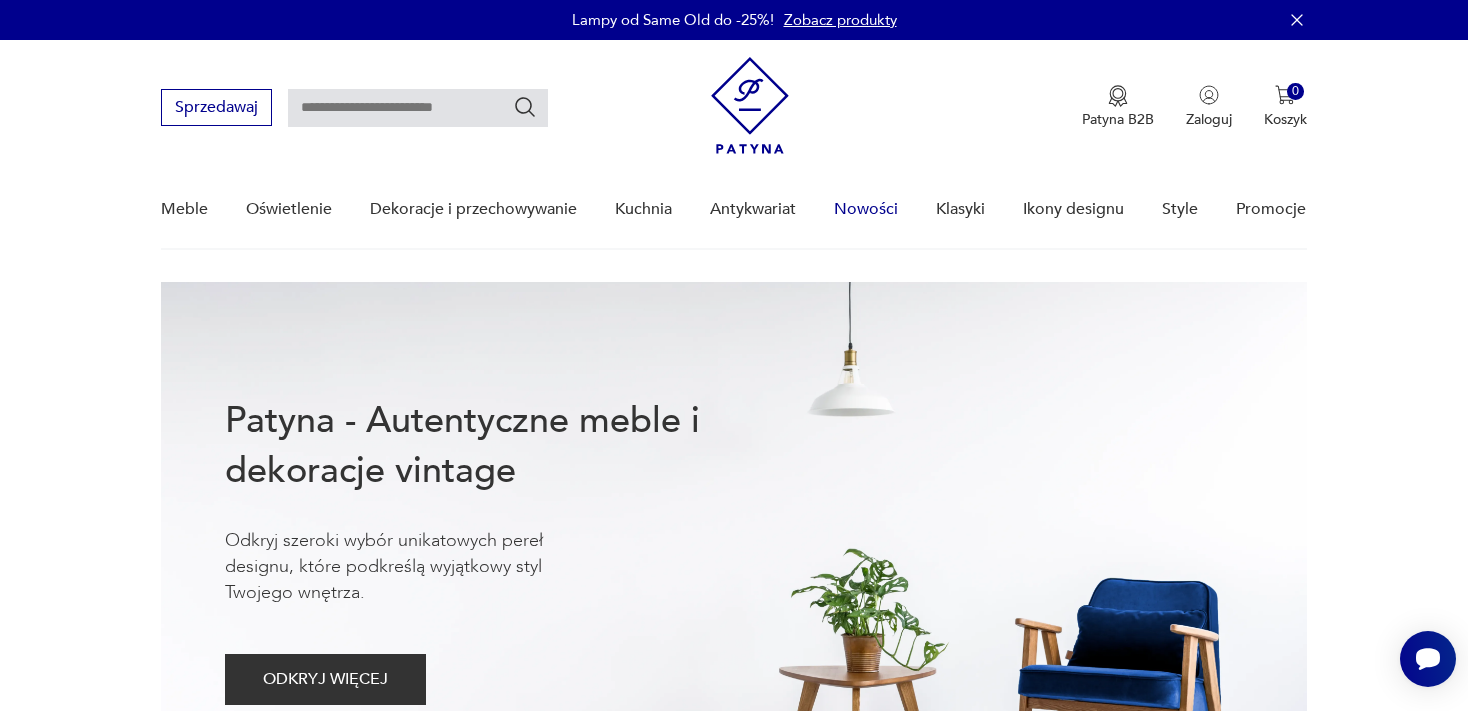 click on "Nowości" at bounding box center (866, 209) 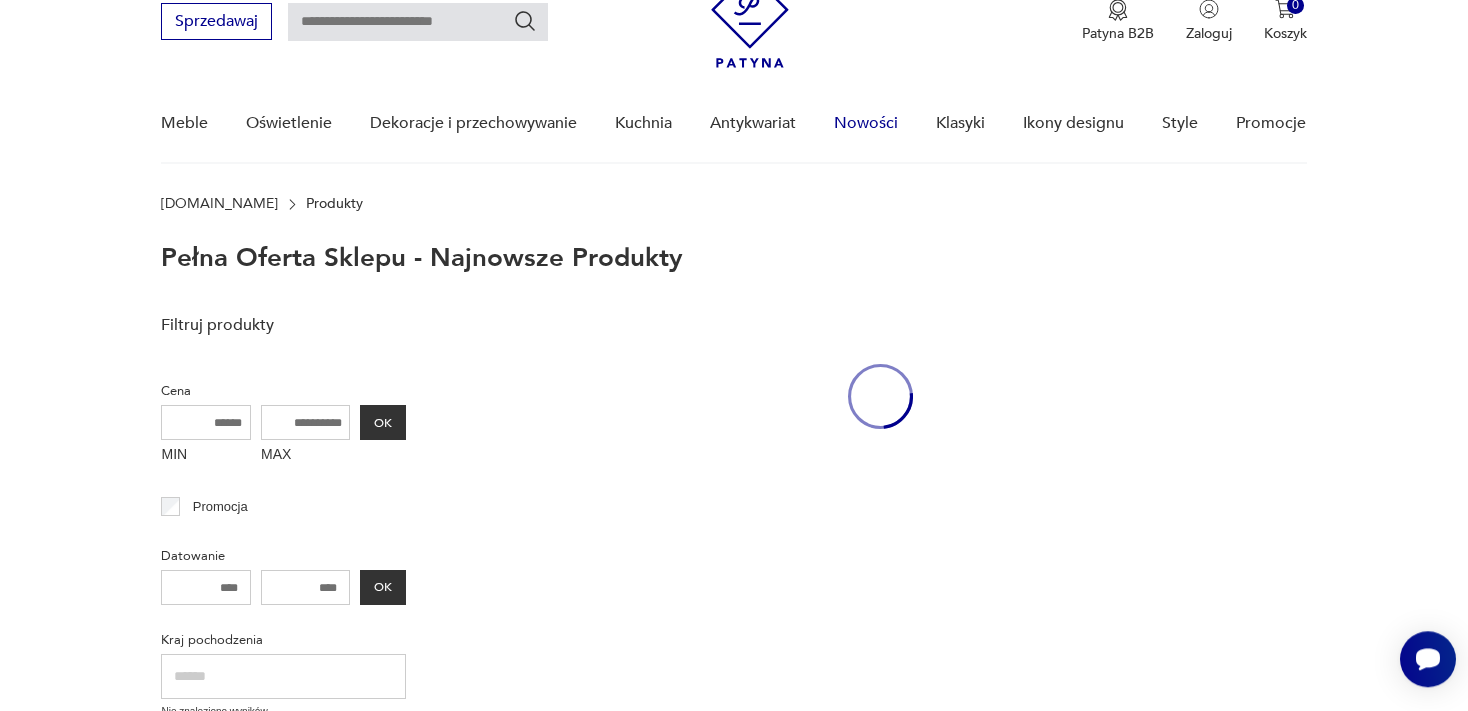 scroll, scrollTop: 88, scrollLeft: 0, axis: vertical 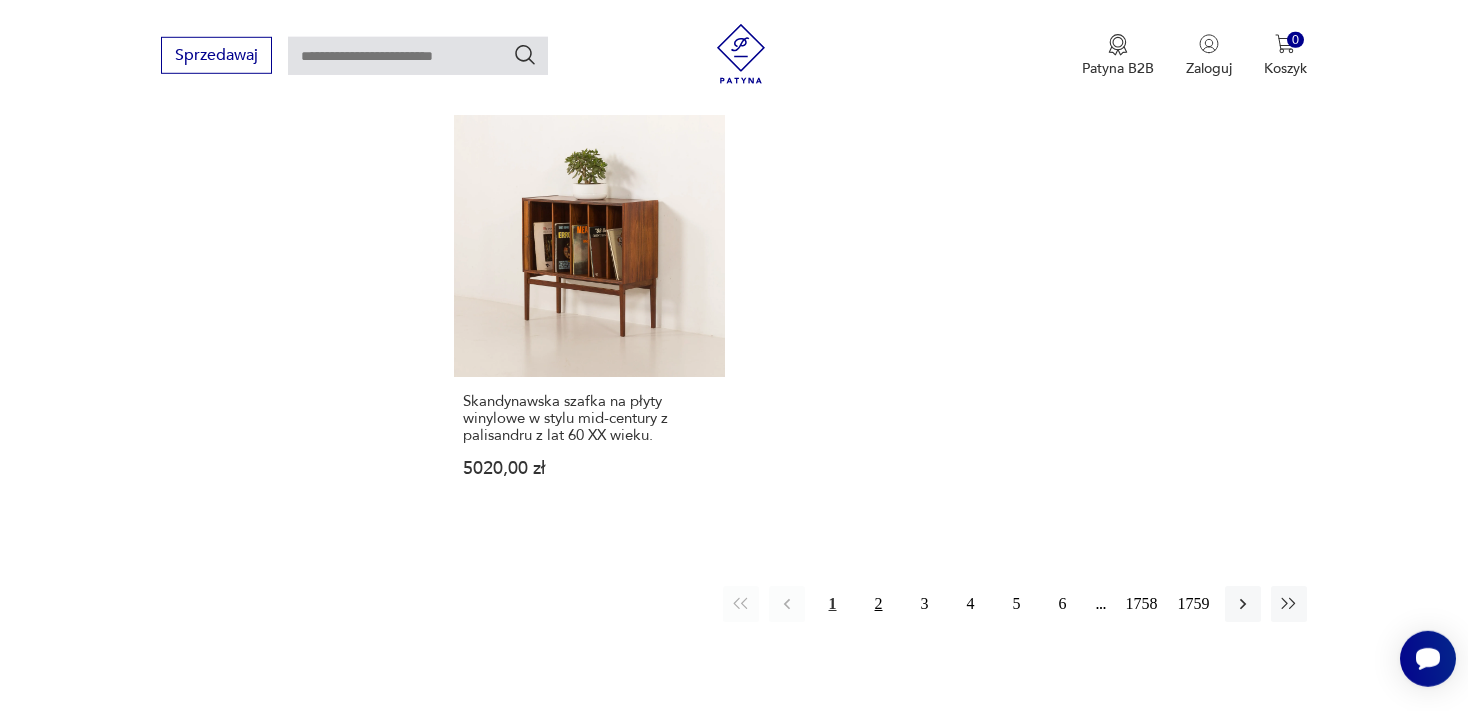 click on "2" at bounding box center [879, 604] 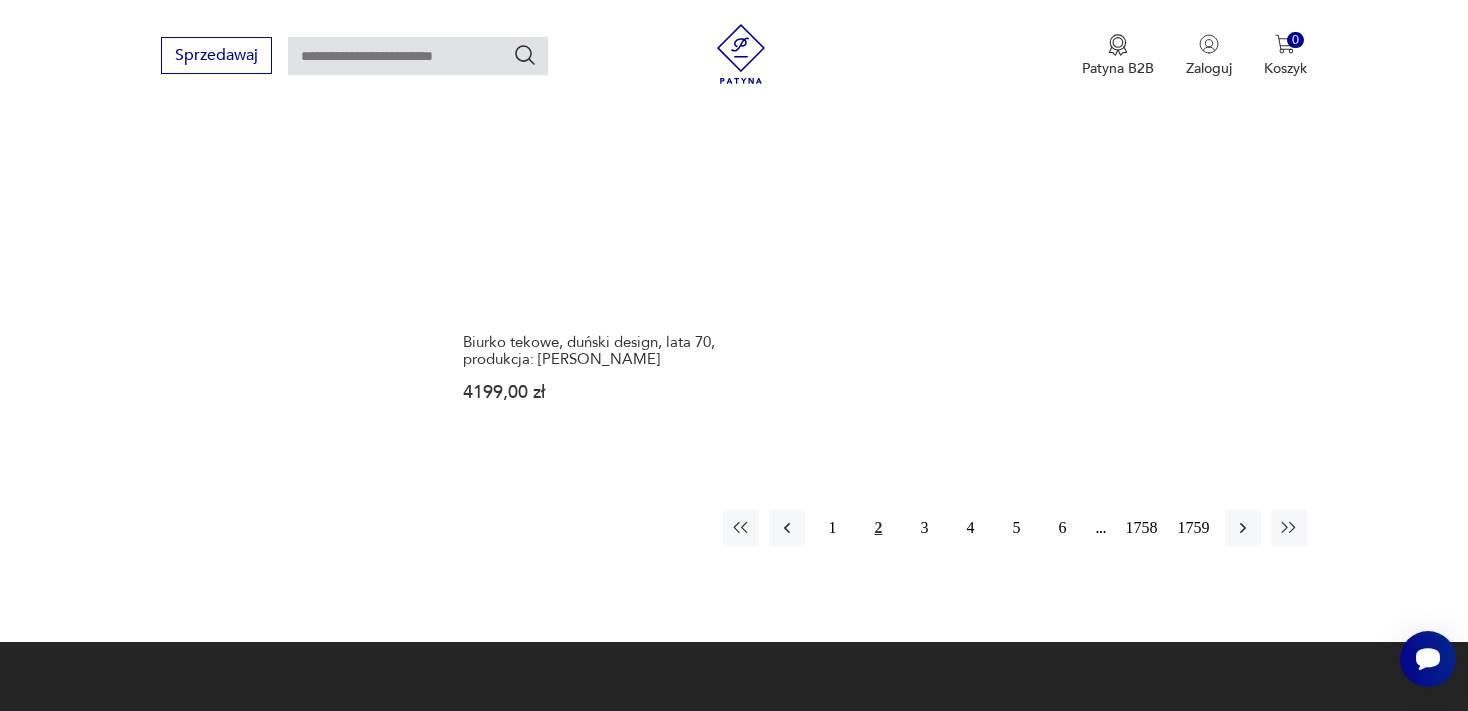 scroll, scrollTop: 2792, scrollLeft: 0, axis: vertical 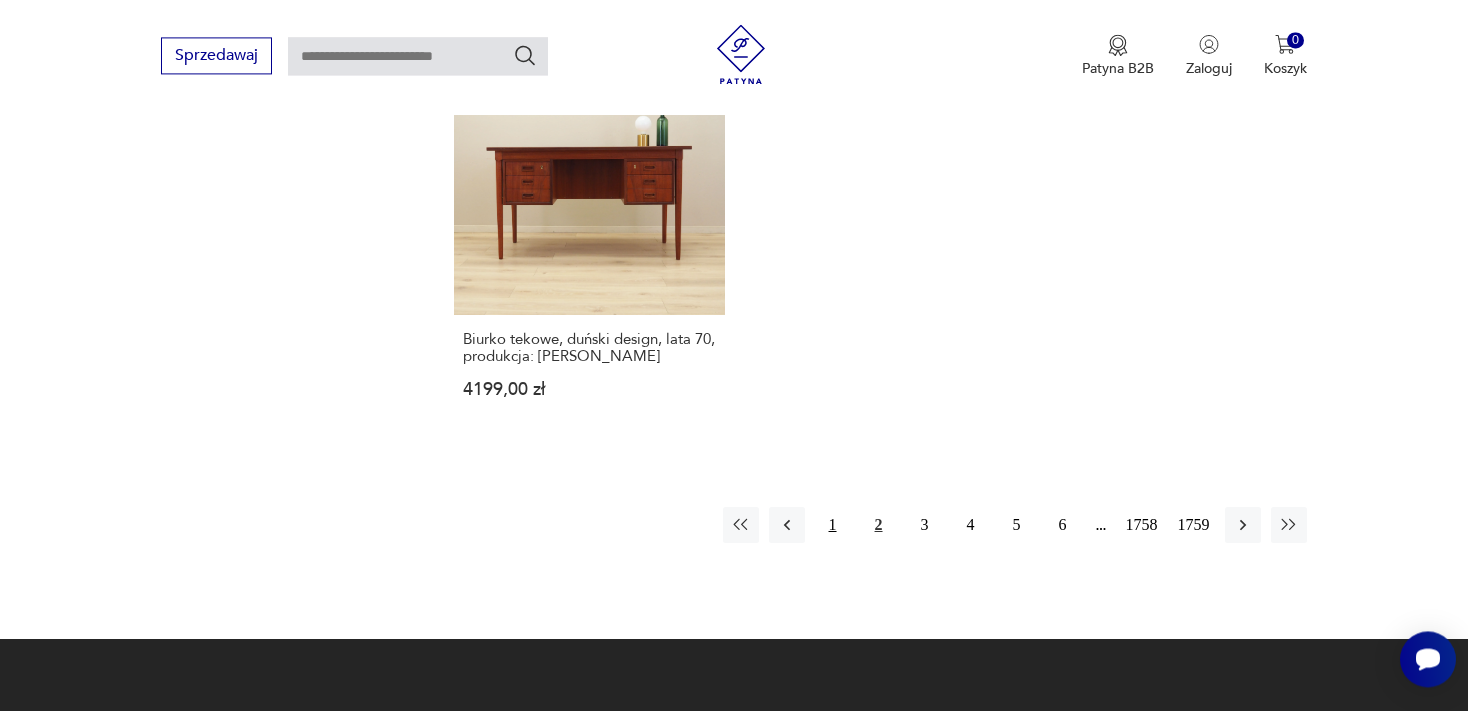 click on "1" at bounding box center [833, 525] 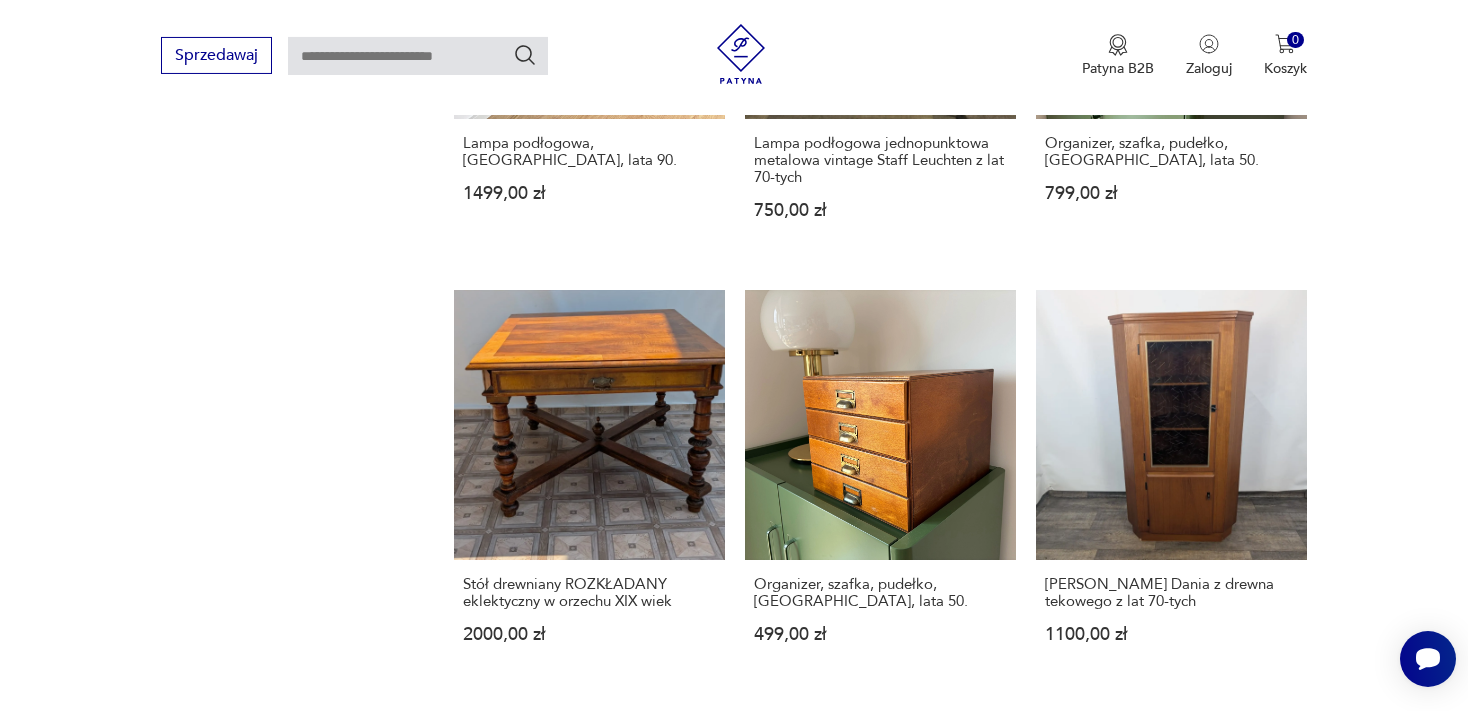 scroll, scrollTop: 2176, scrollLeft: 0, axis: vertical 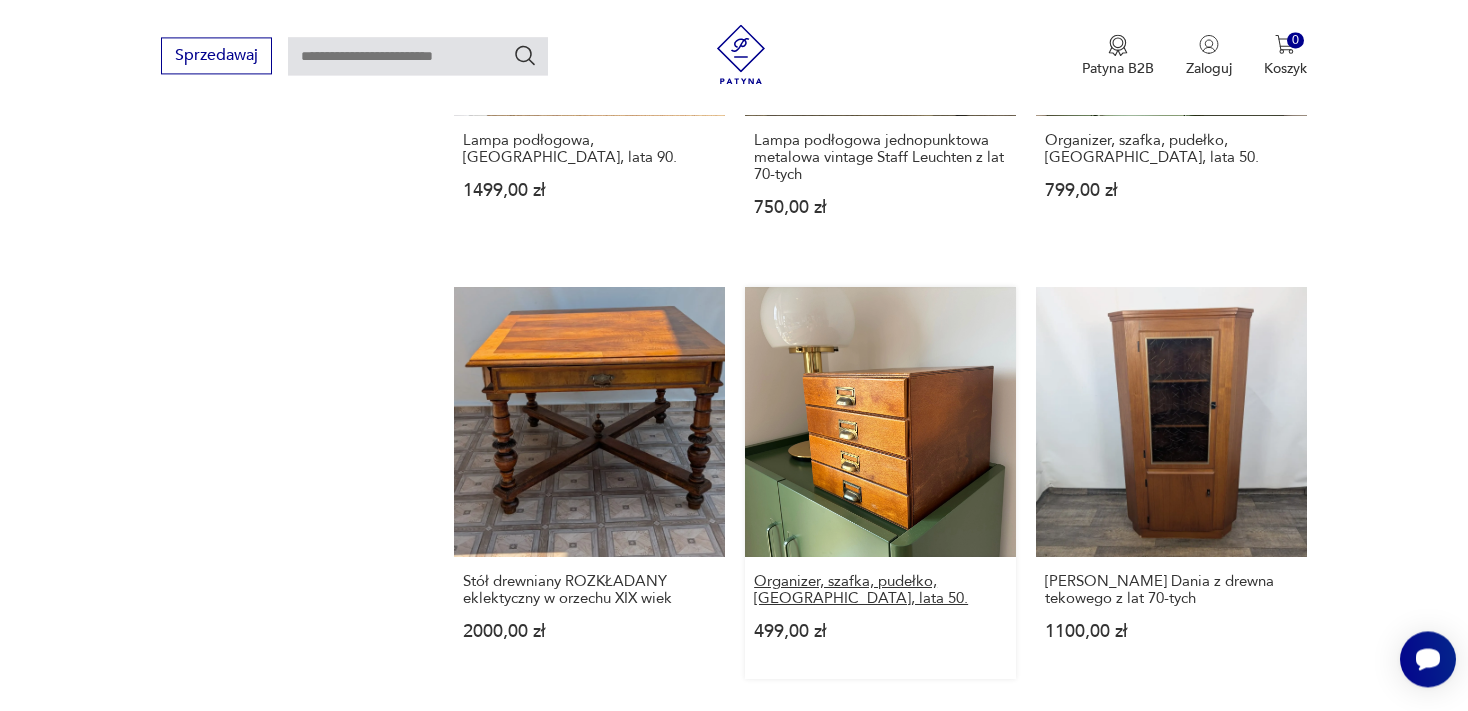 click on "Organizer, szafka, pudełko, [GEOGRAPHIC_DATA], lata 50." at bounding box center (880, 590) 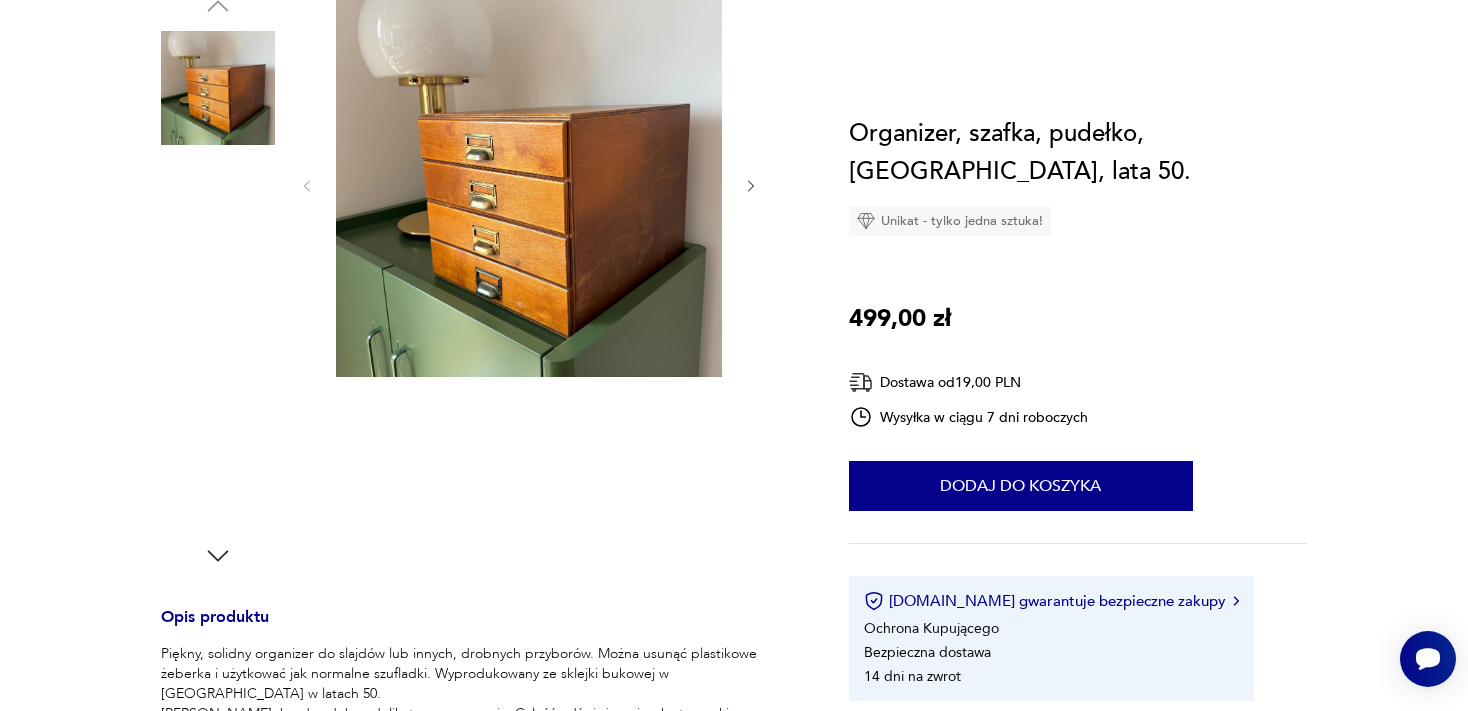 scroll, scrollTop: 0, scrollLeft: 0, axis: both 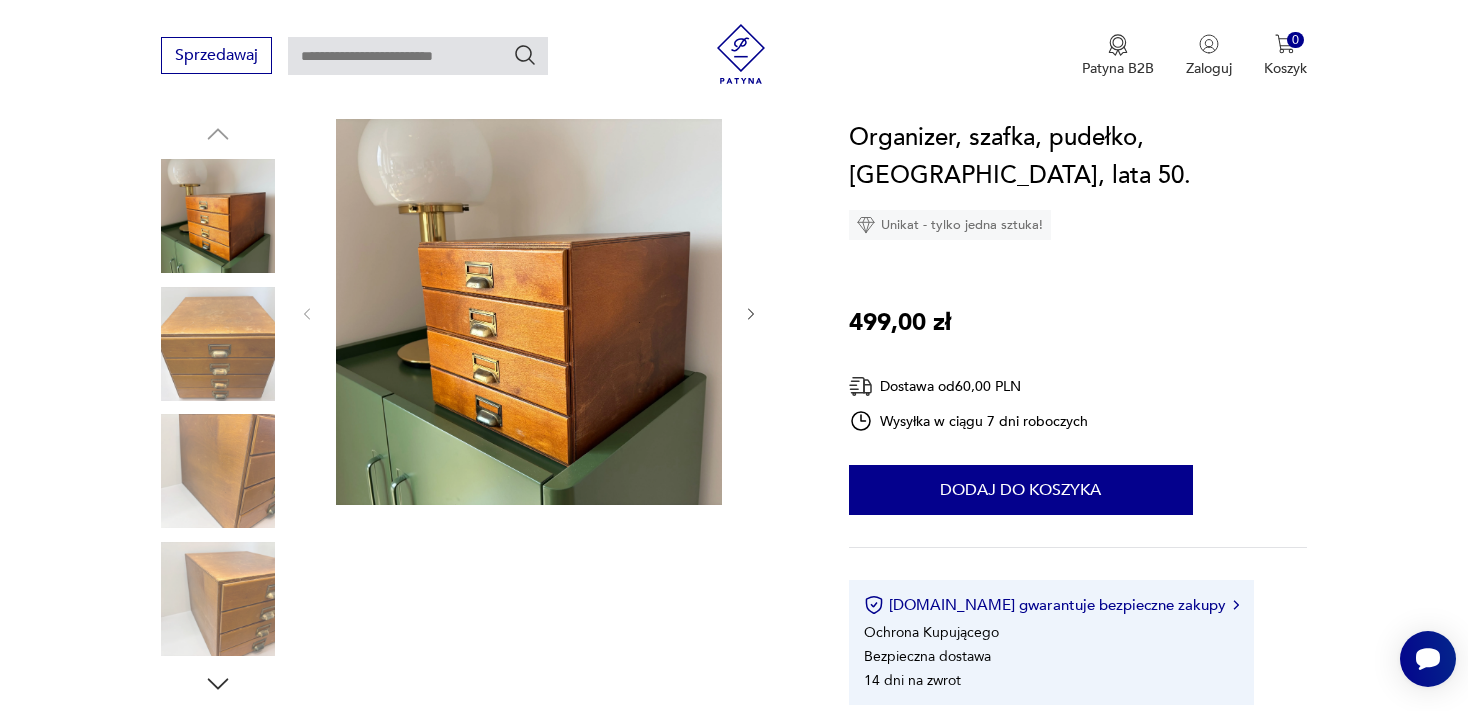 click at bounding box center (218, 599) 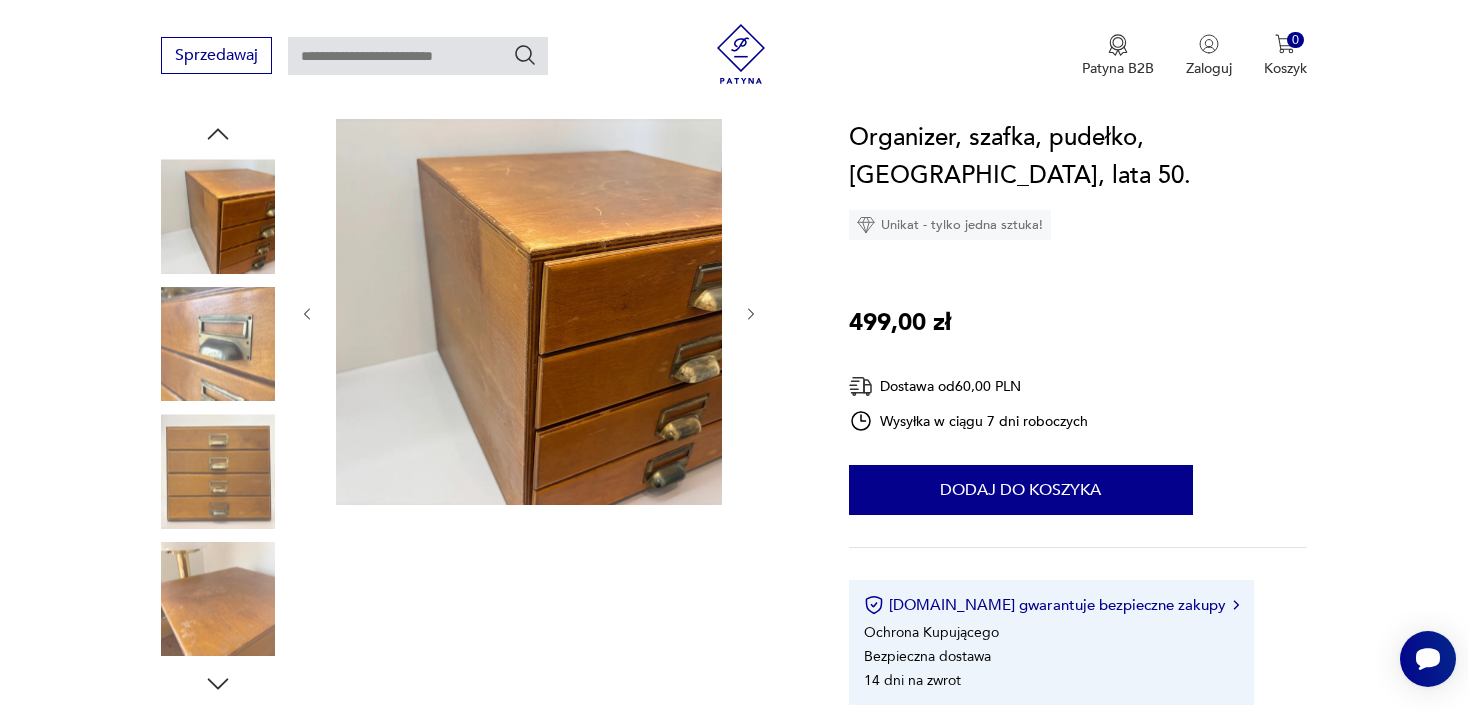 click 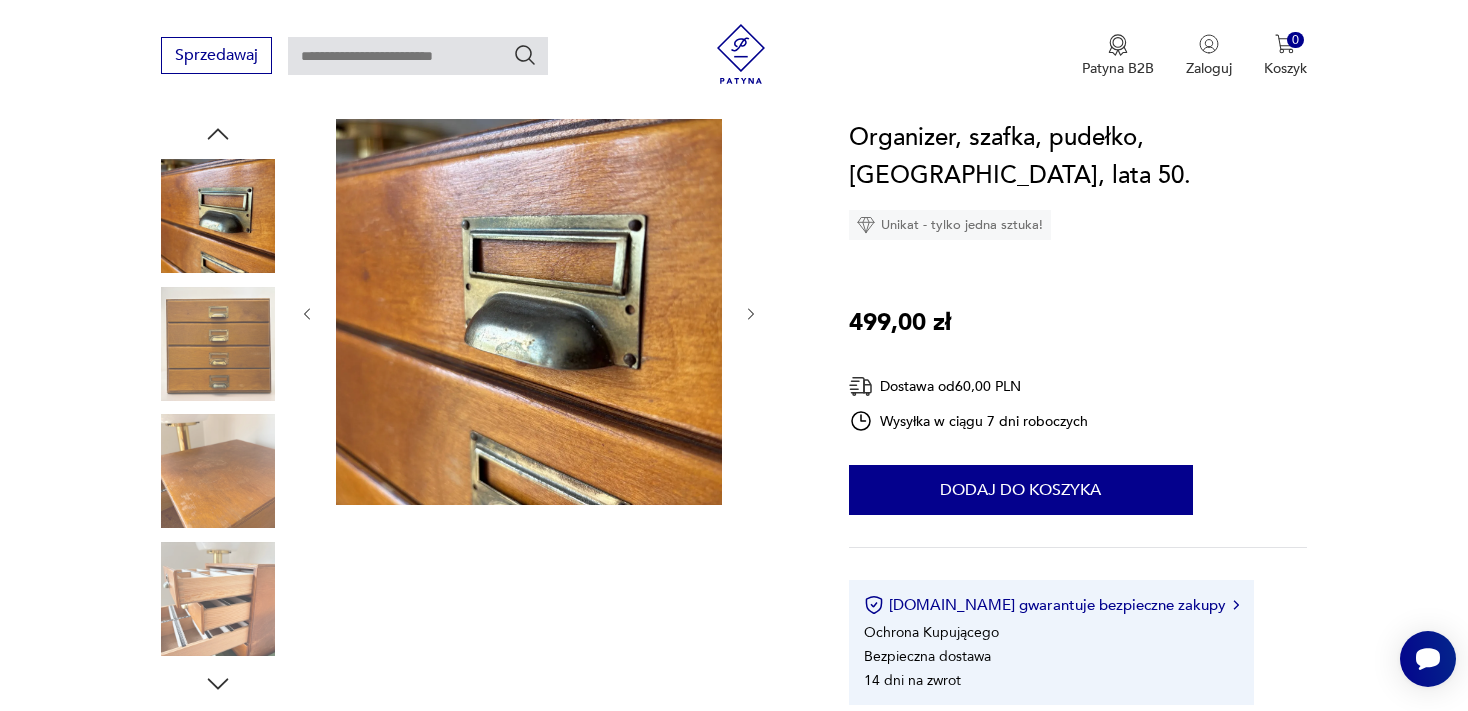 click at bounding box center (218, 471) 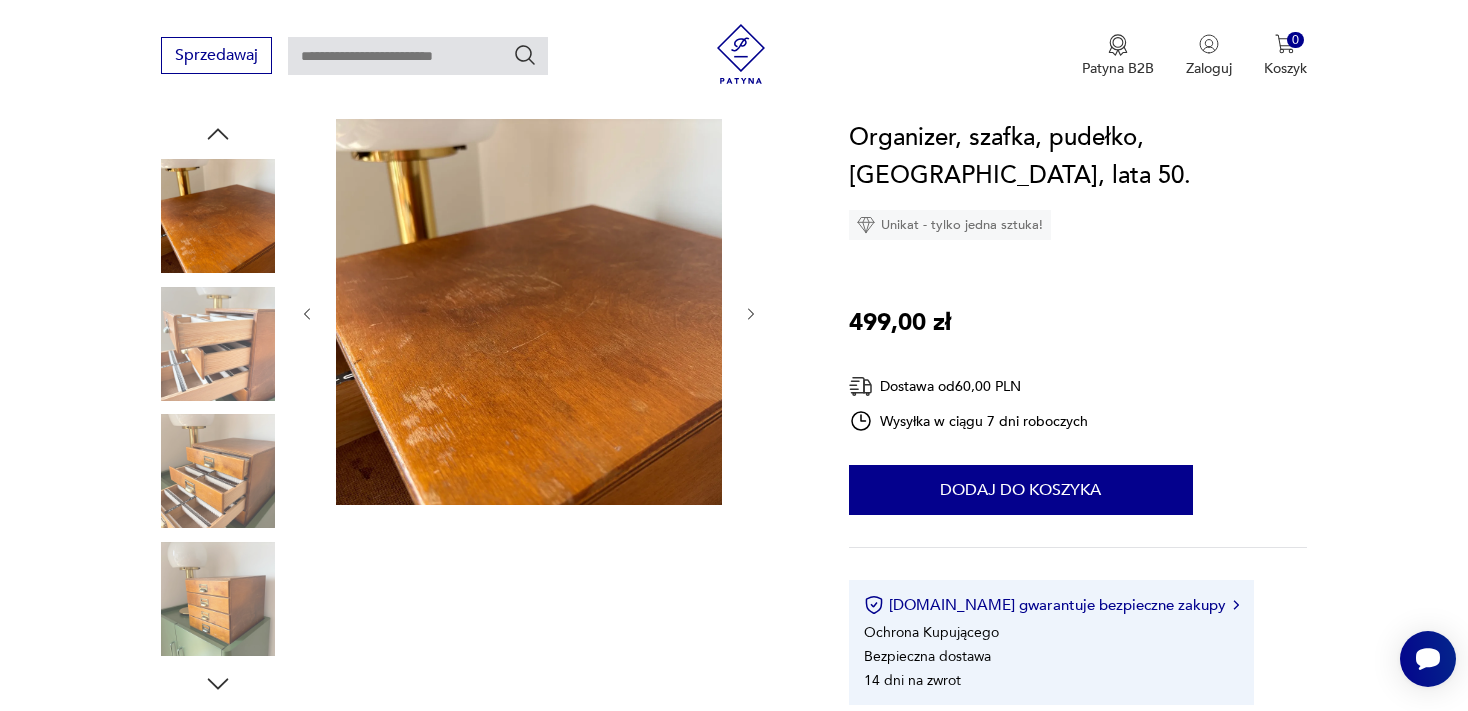 click at bounding box center (218, 599) 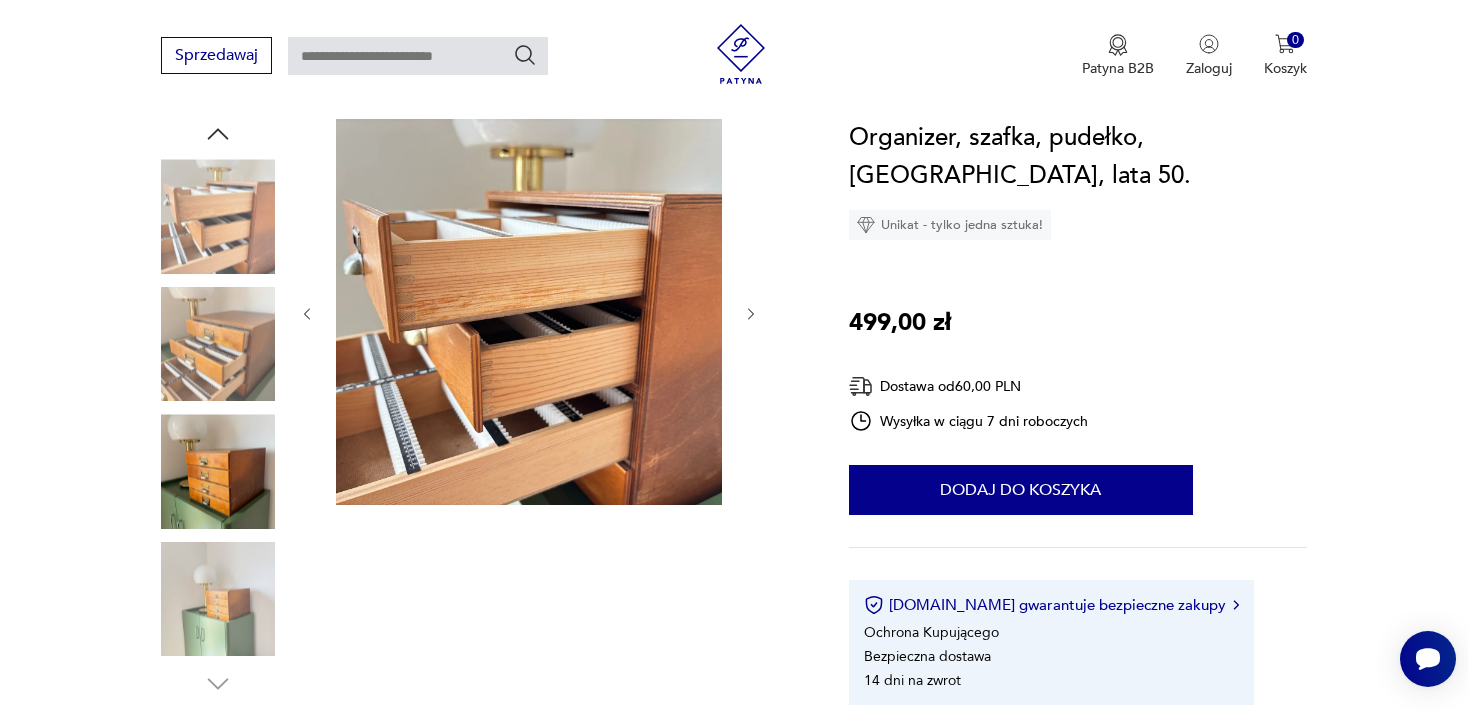 click at bounding box center (218, 599) 